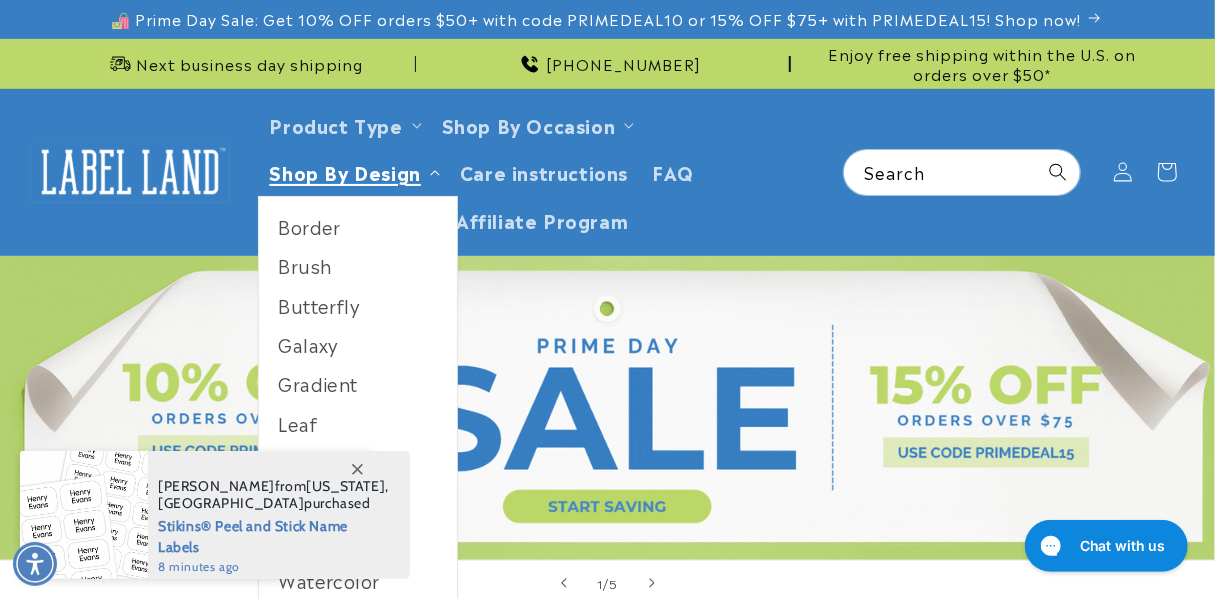 scroll, scrollTop: 0, scrollLeft: 0, axis: both 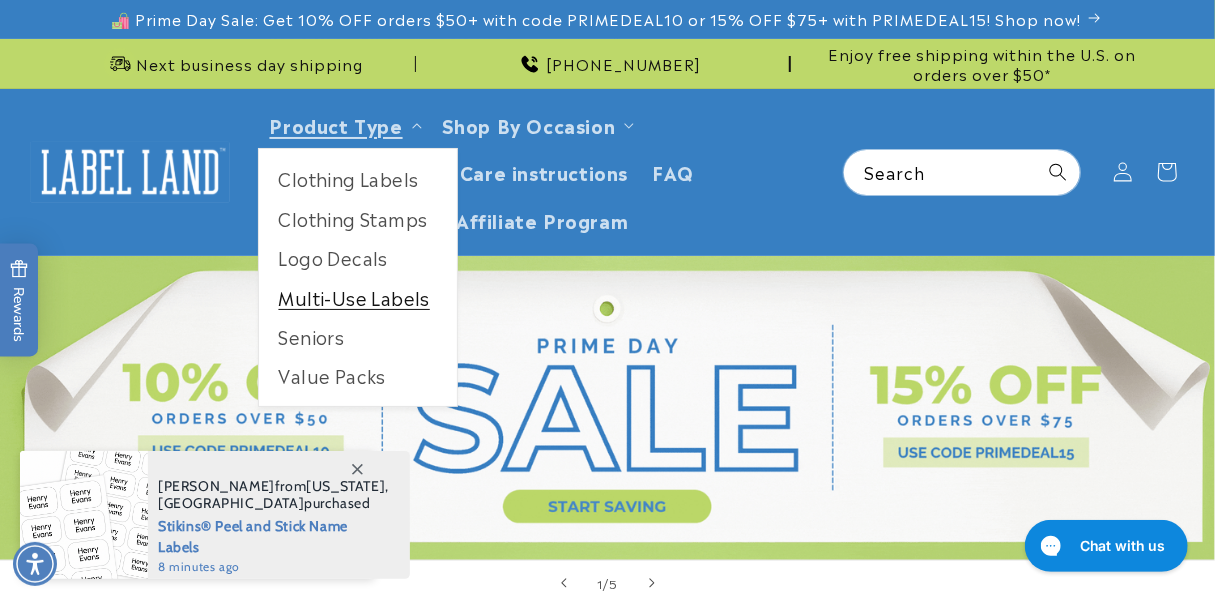 click on "Multi-Use Labels" at bounding box center [358, 297] 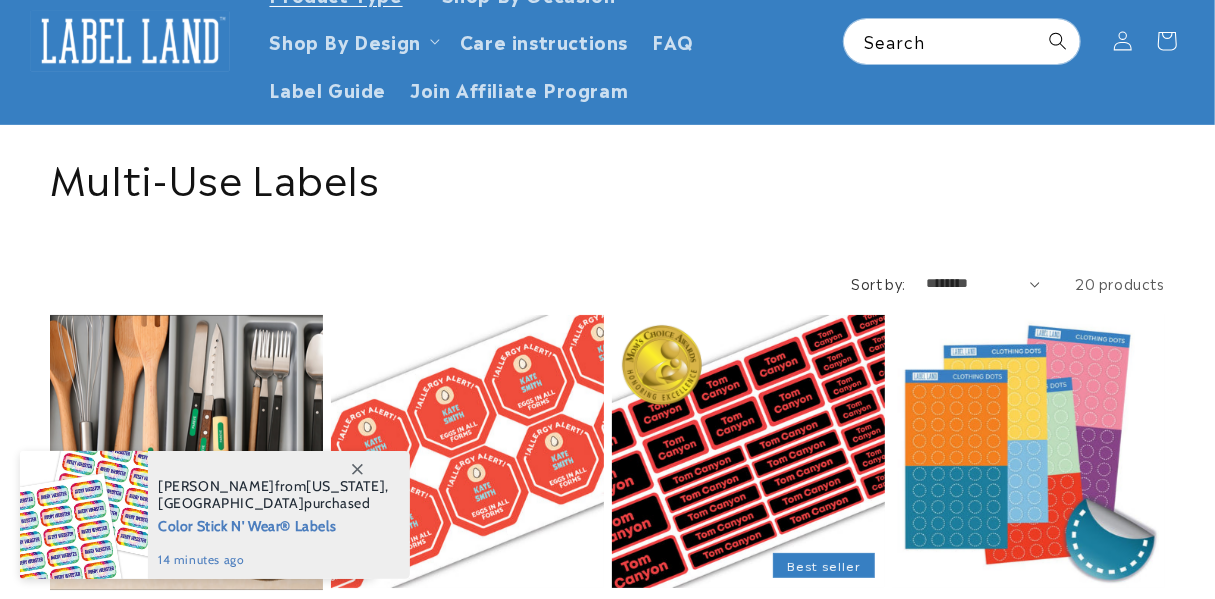 scroll, scrollTop: 208, scrollLeft: 0, axis: vertical 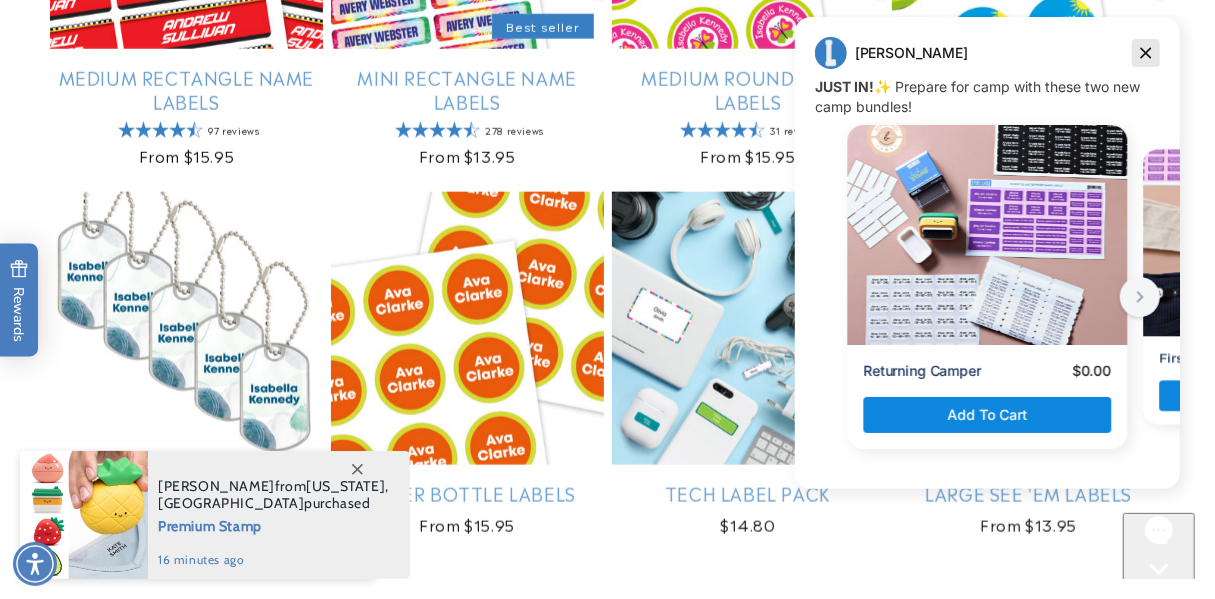 click 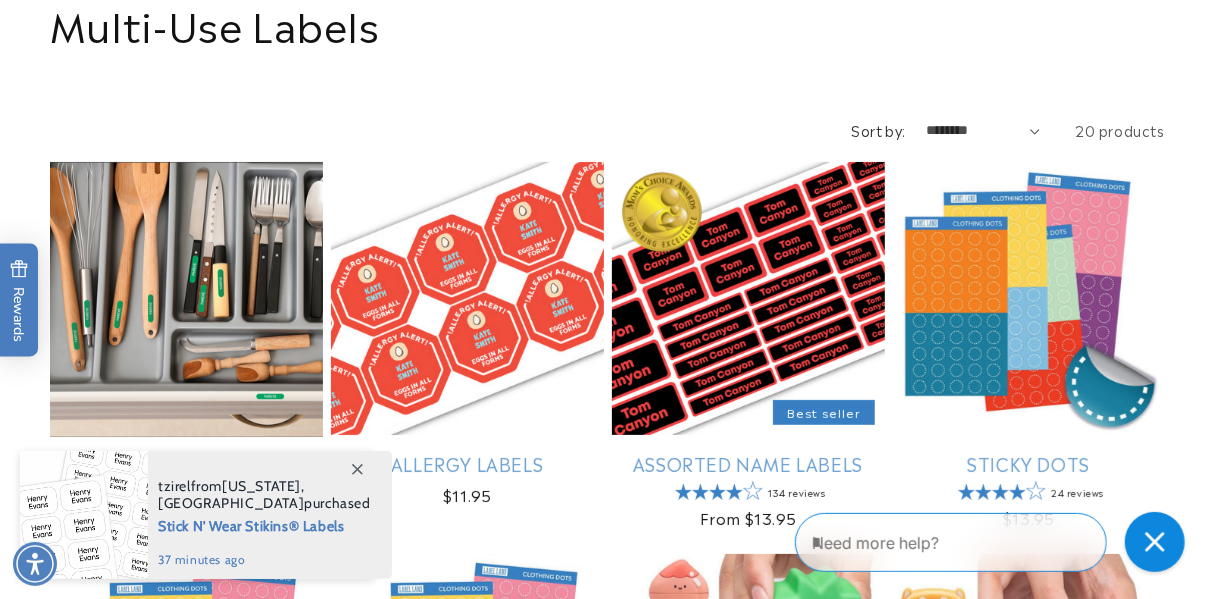 scroll, scrollTop: 312, scrollLeft: 0, axis: vertical 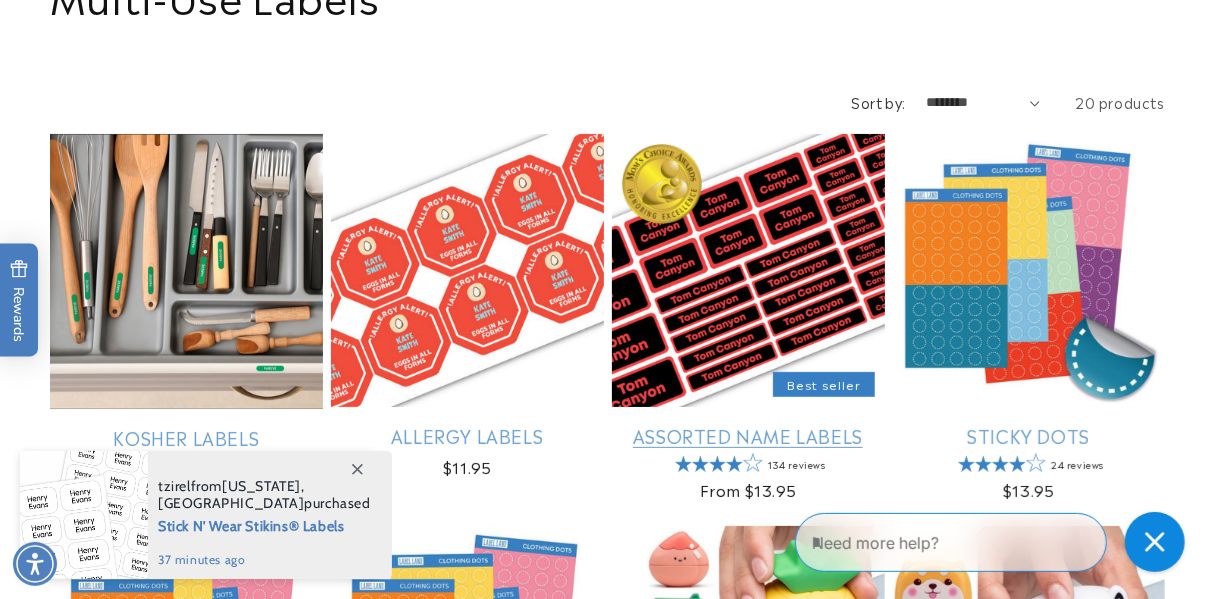 click on "Assorted Name Labels" at bounding box center [748, 435] 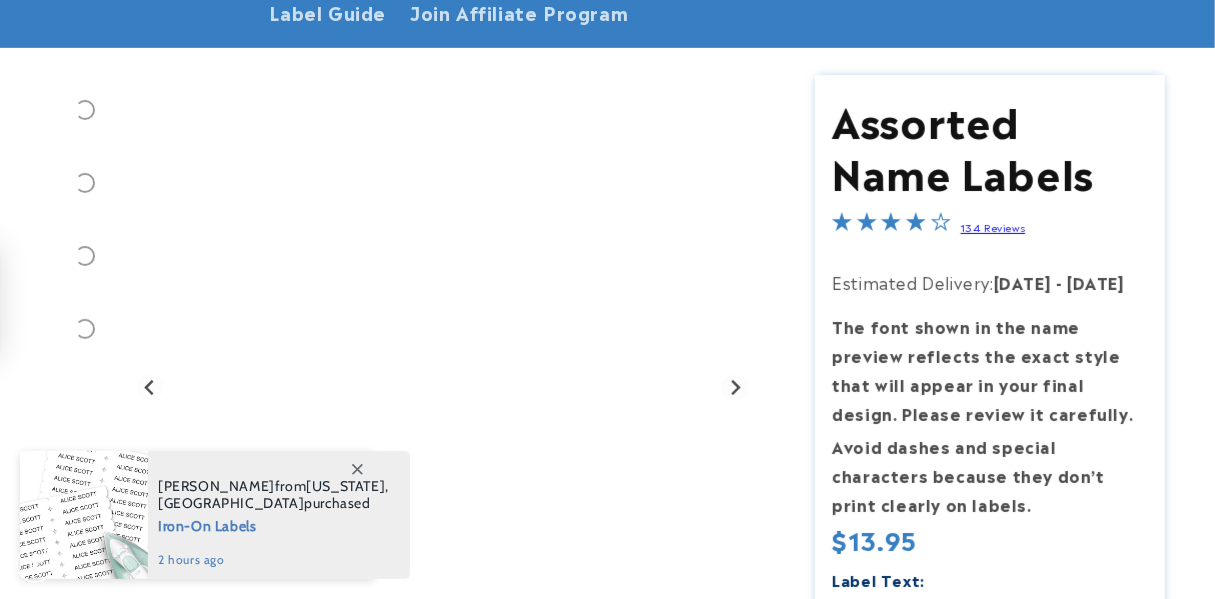 scroll, scrollTop: 208, scrollLeft: 0, axis: vertical 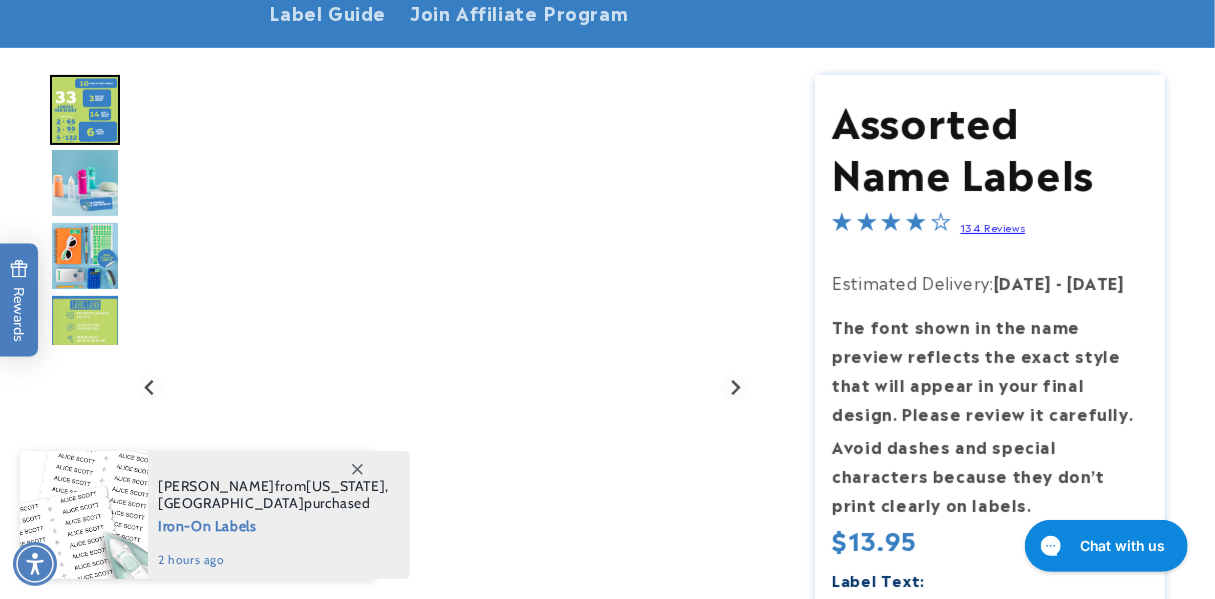 click at bounding box center (85, 183) 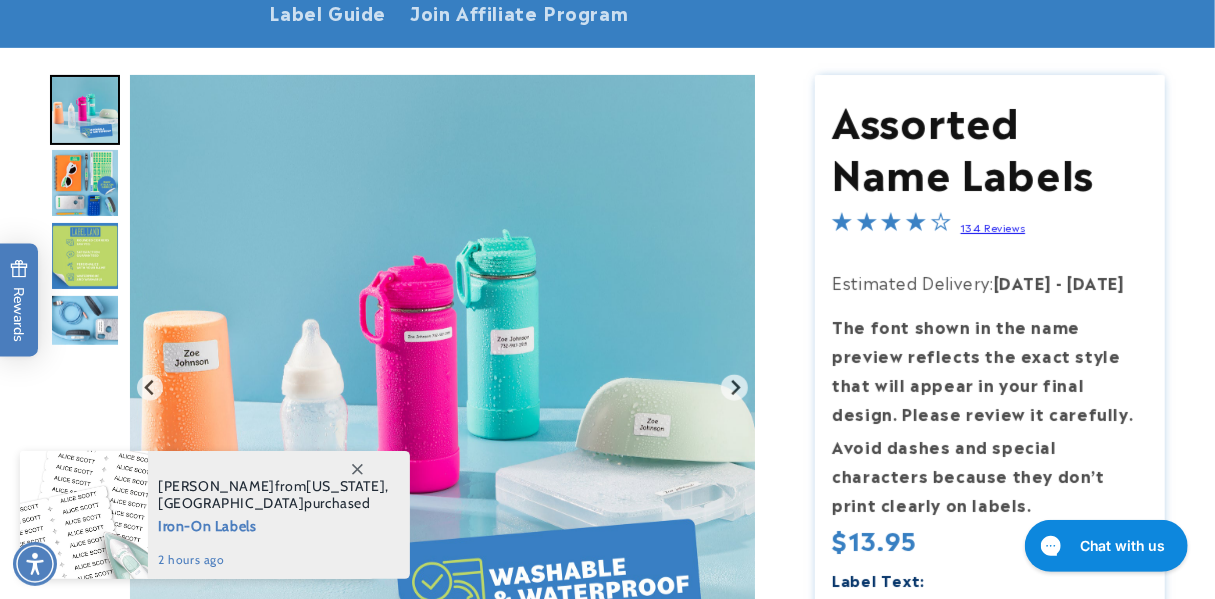click at bounding box center [85, 183] 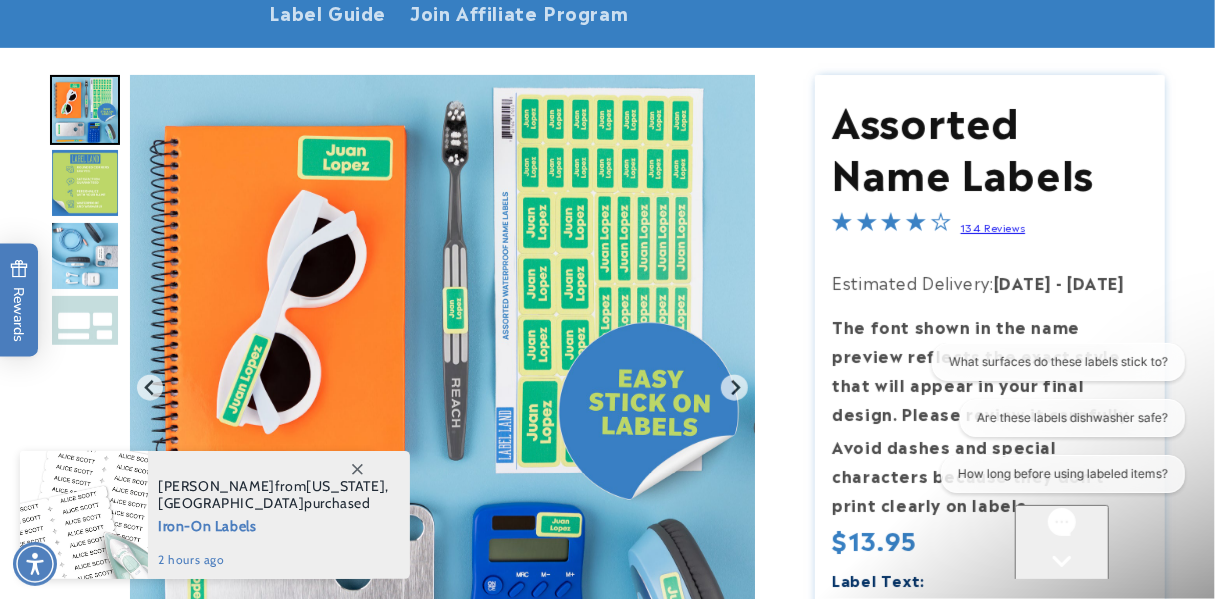 scroll, scrollTop: 0, scrollLeft: 0, axis: both 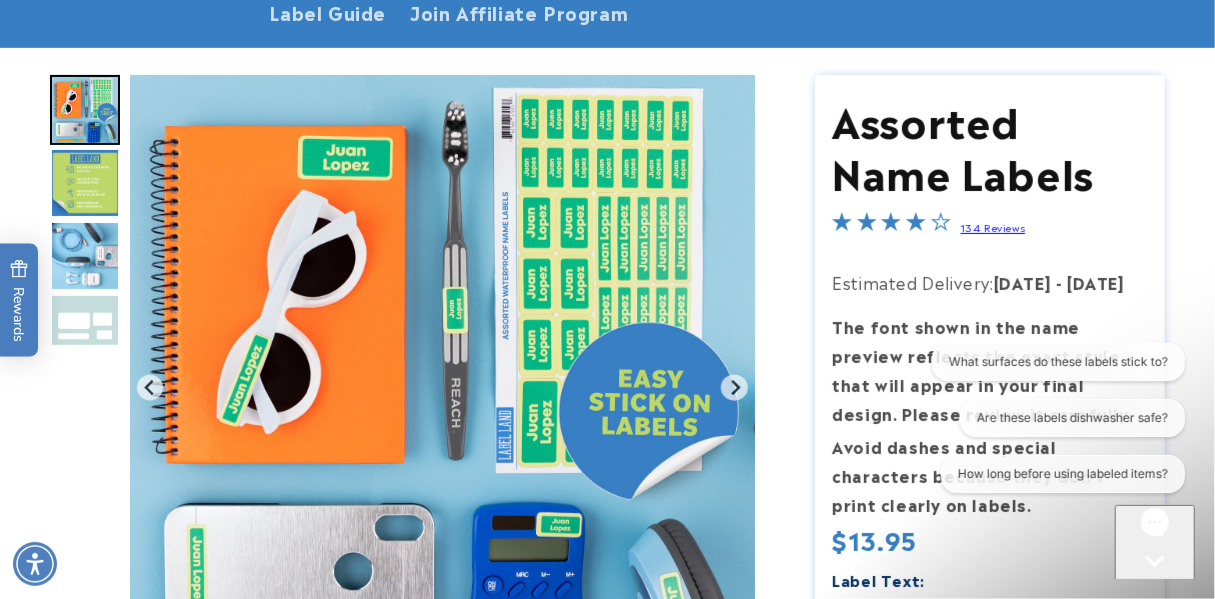 click at bounding box center [85, 183] 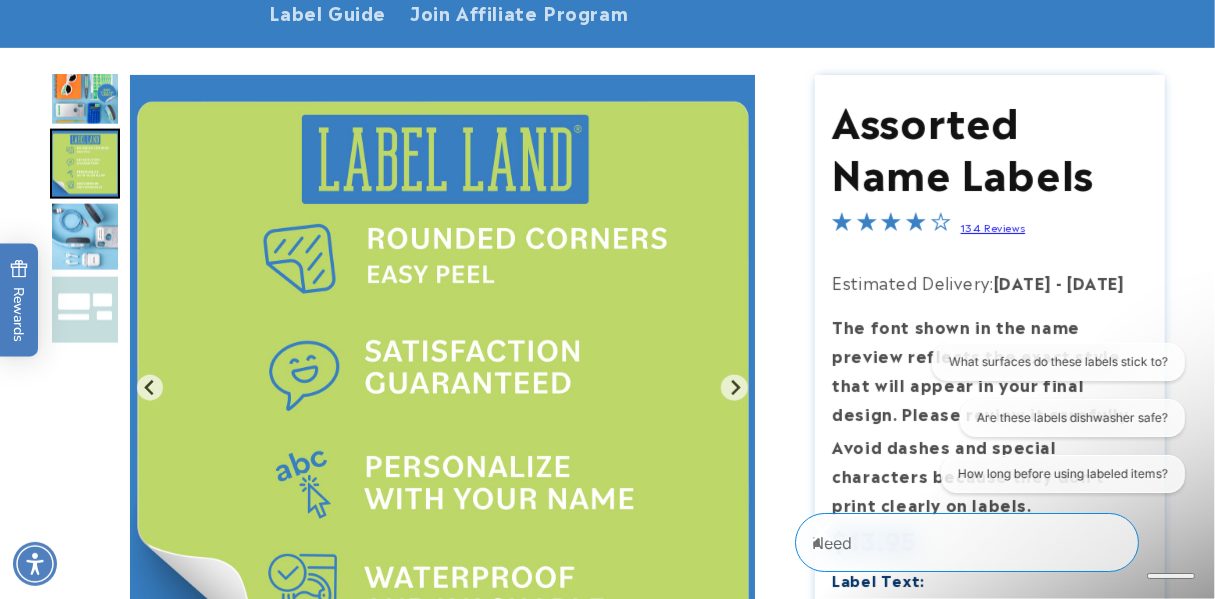 click at bounding box center [85, 237] 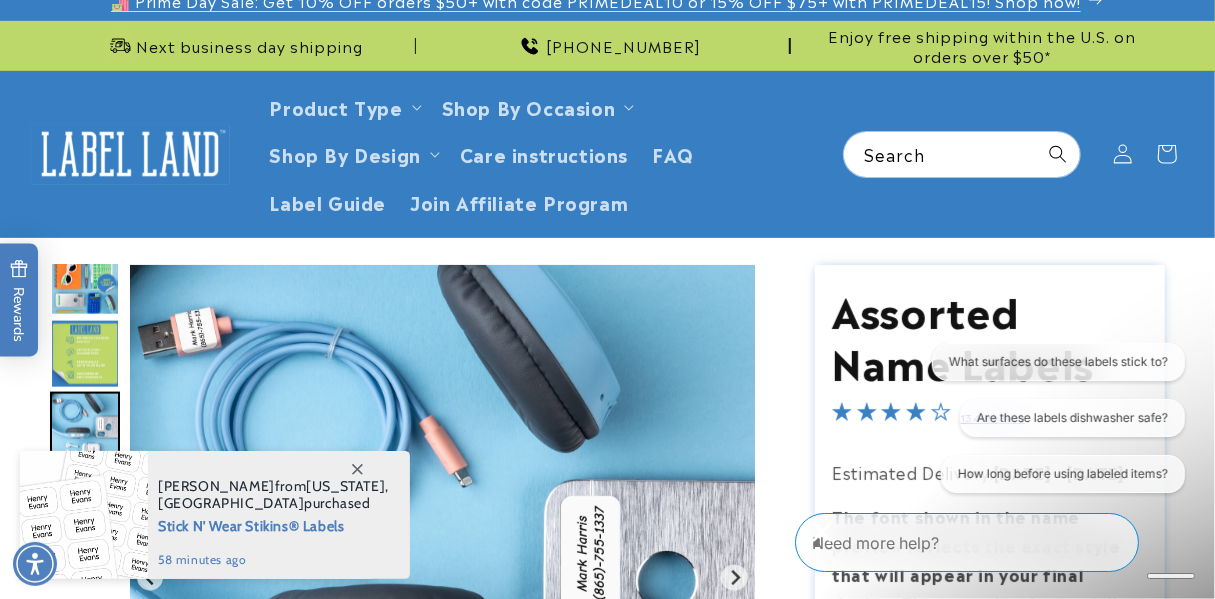 scroll, scrollTop: 0, scrollLeft: 0, axis: both 